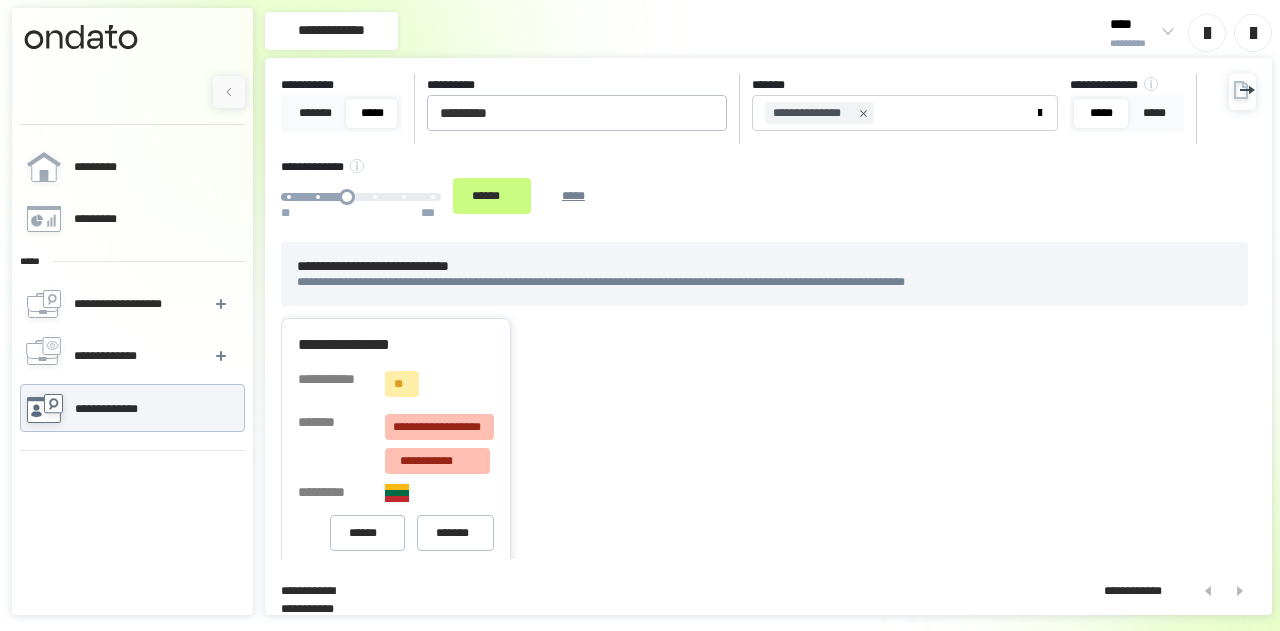 scroll, scrollTop: 0, scrollLeft: 0, axis: both 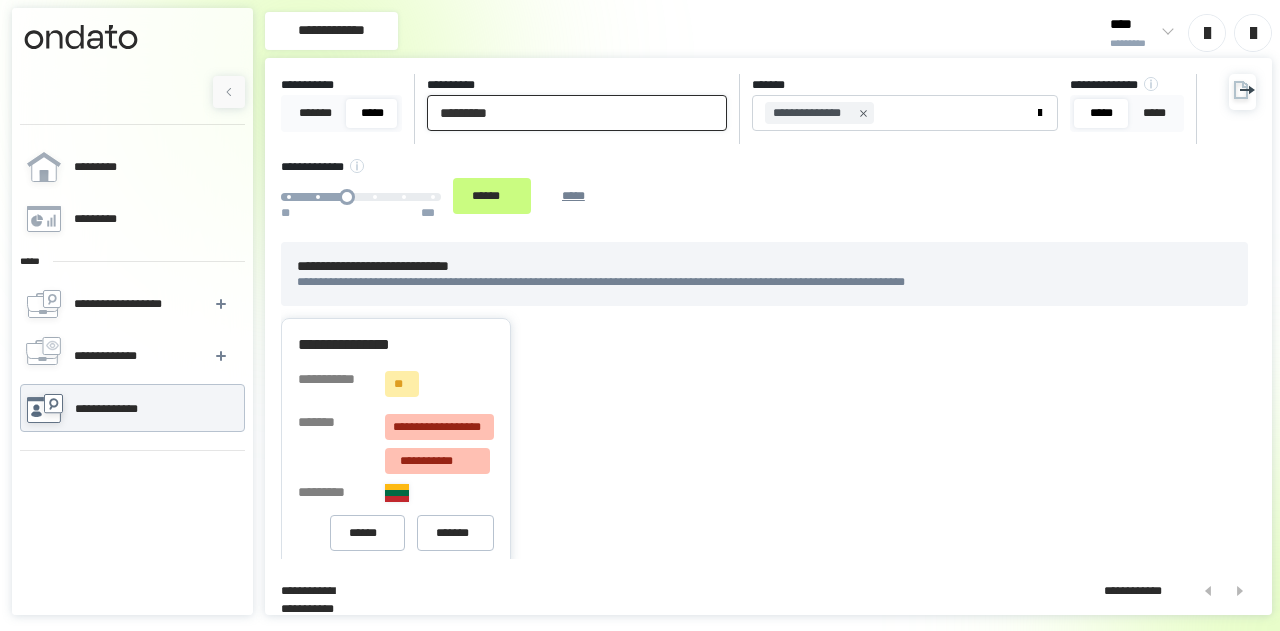 drag, startPoint x: 552, startPoint y: 113, endPoint x: 382, endPoint y: 121, distance: 170.18813 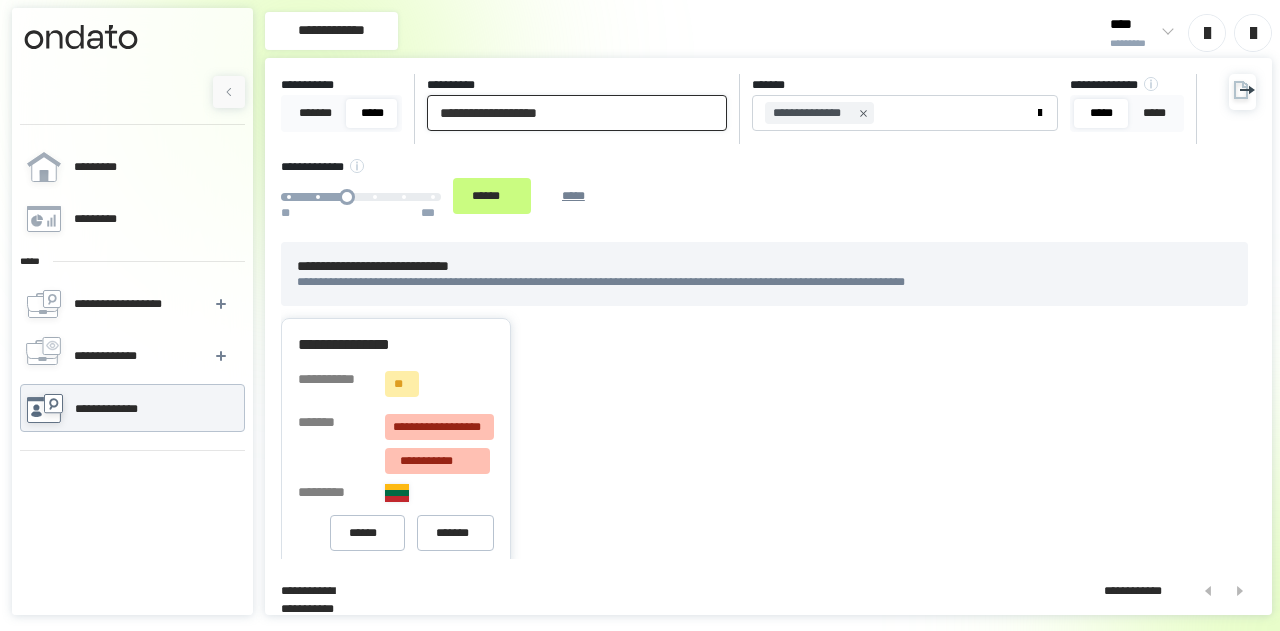 drag, startPoint x: 474, startPoint y: 115, endPoint x: 367, endPoint y: 115, distance: 107 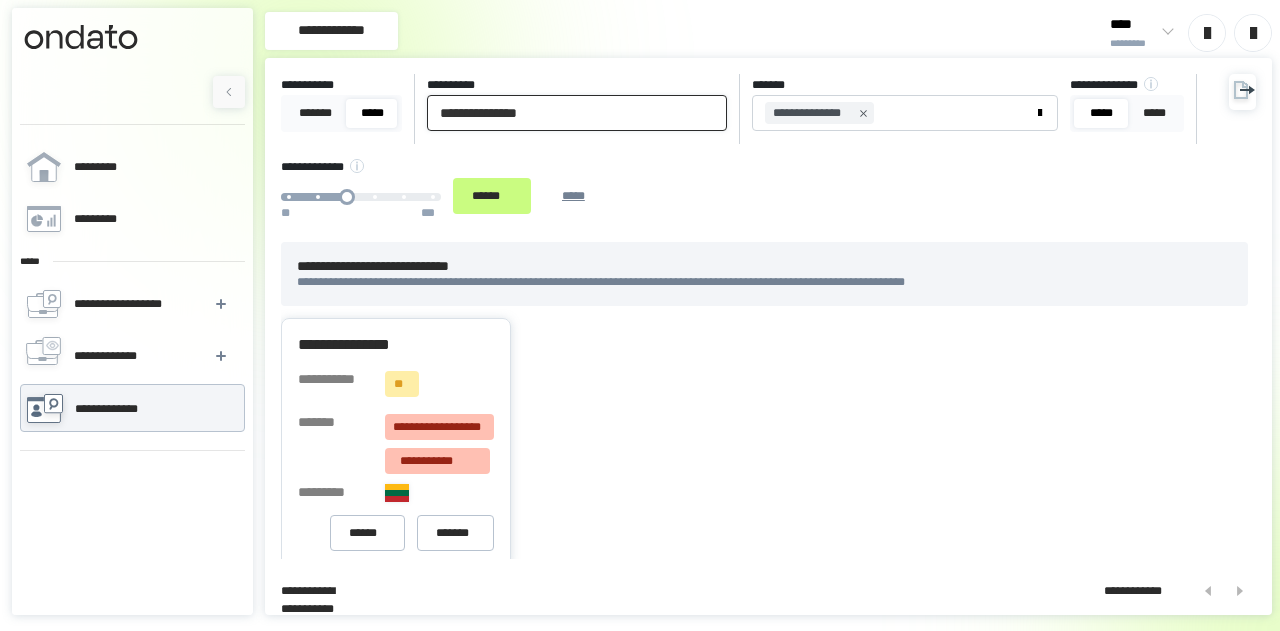 click on "******" at bounding box center (492, 196) 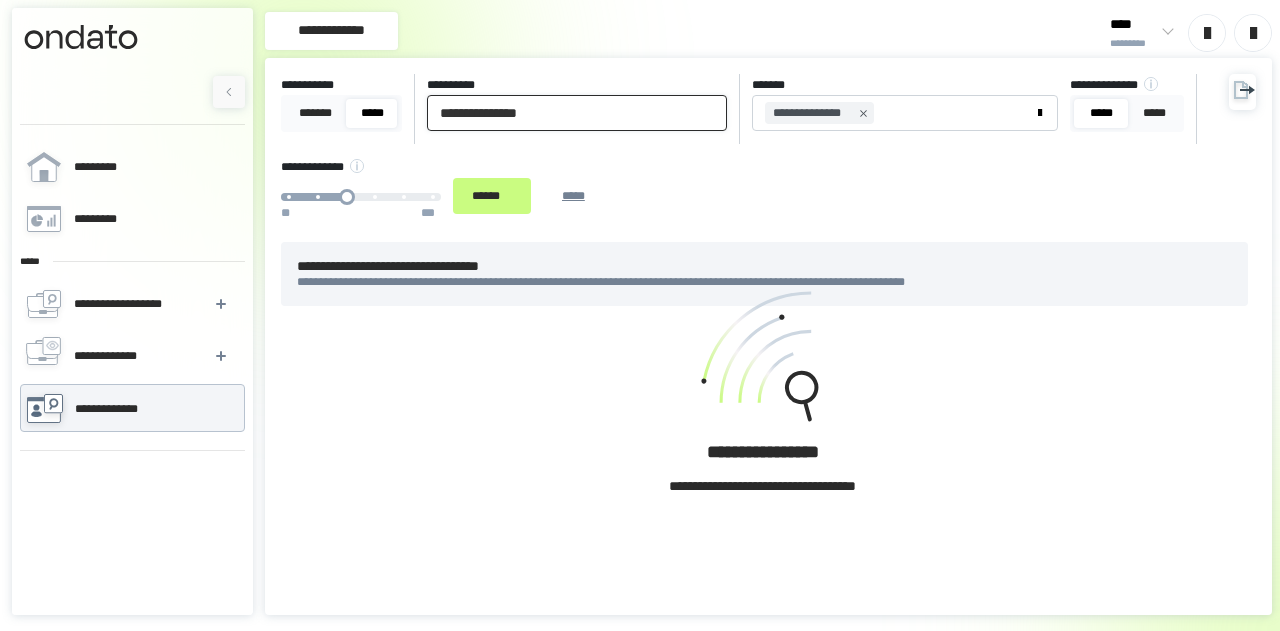drag, startPoint x: 549, startPoint y: 109, endPoint x: 388, endPoint y: 111, distance: 161.01242 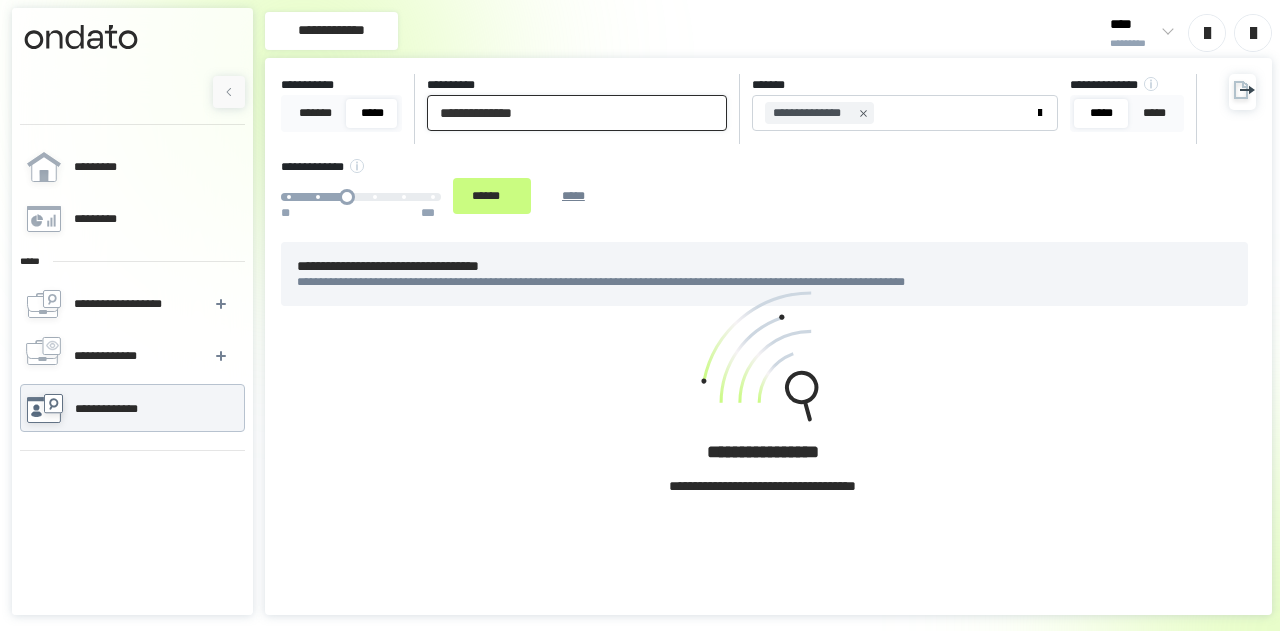 click on "**********" at bounding box center (577, 113) 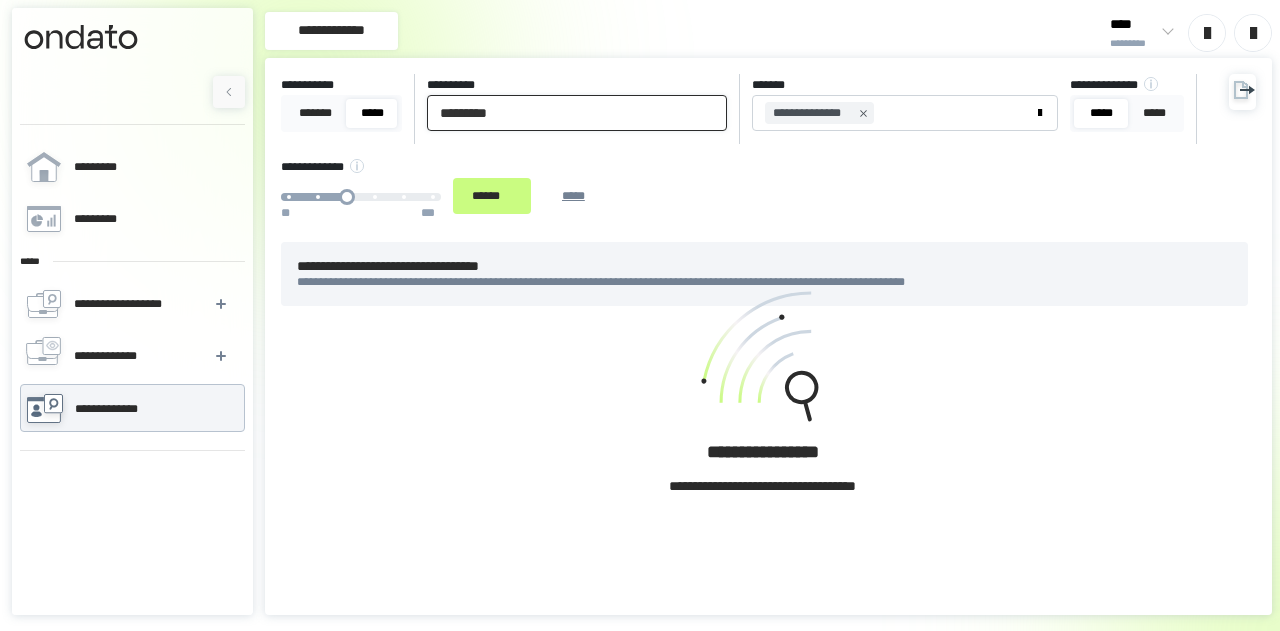 click on "******" at bounding box center [492, 196] 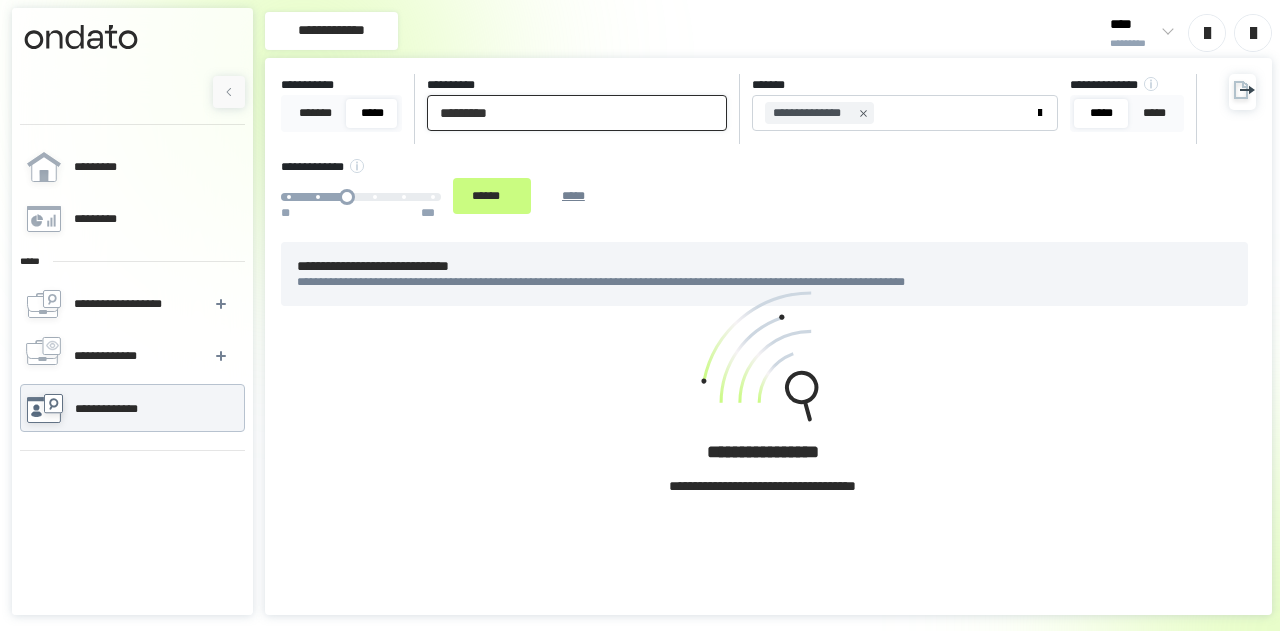 drag, startPoint x: 539, startPoint y: 114, endPoint x: 366, endPoint y: 111, distance: 173.02602 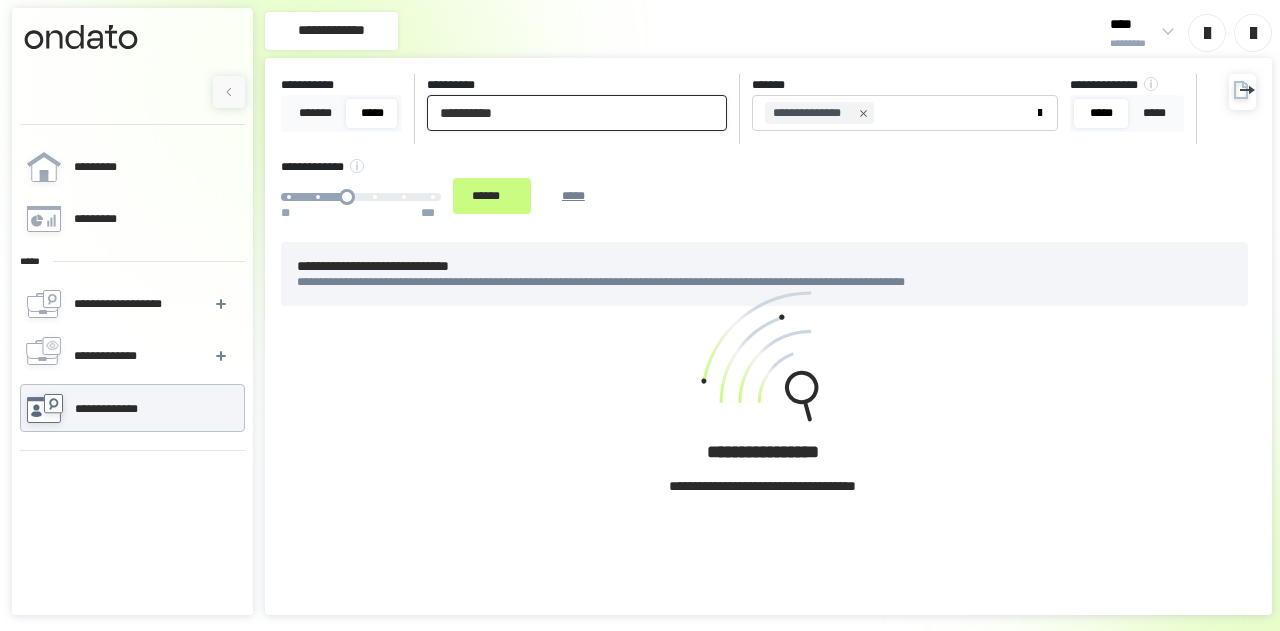 drag, startPoint x: 475, startPoint y: 117, endPoint x: 426, endPoint y: 116, distance: 49.010204 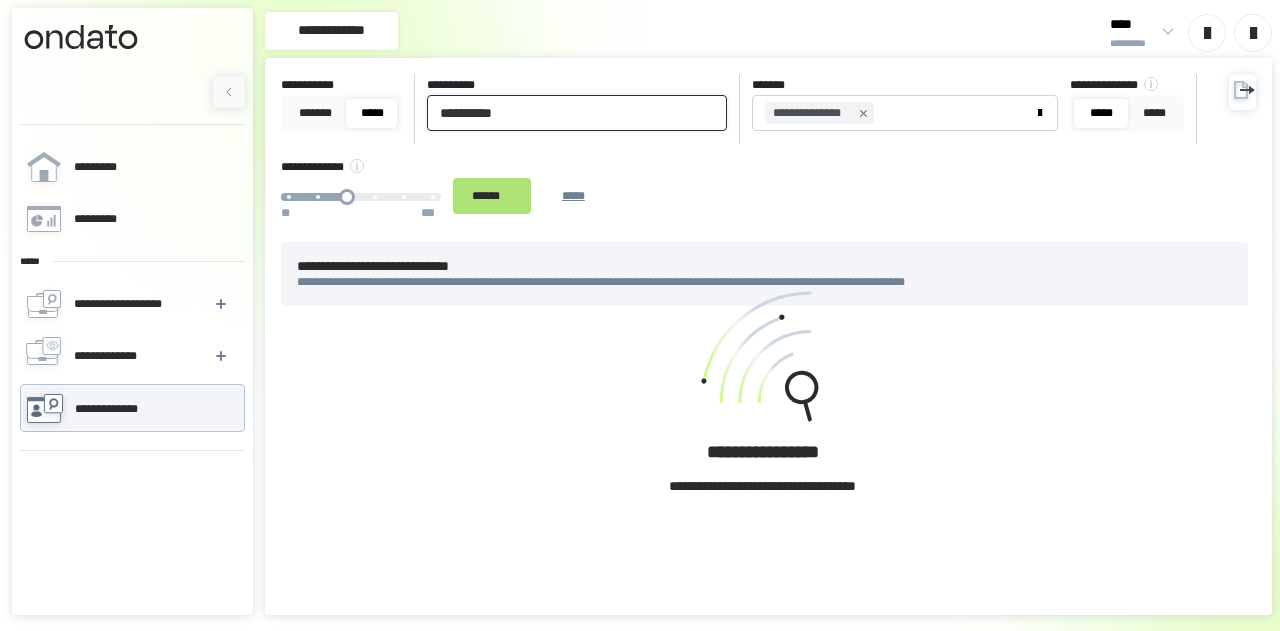type on "**********" 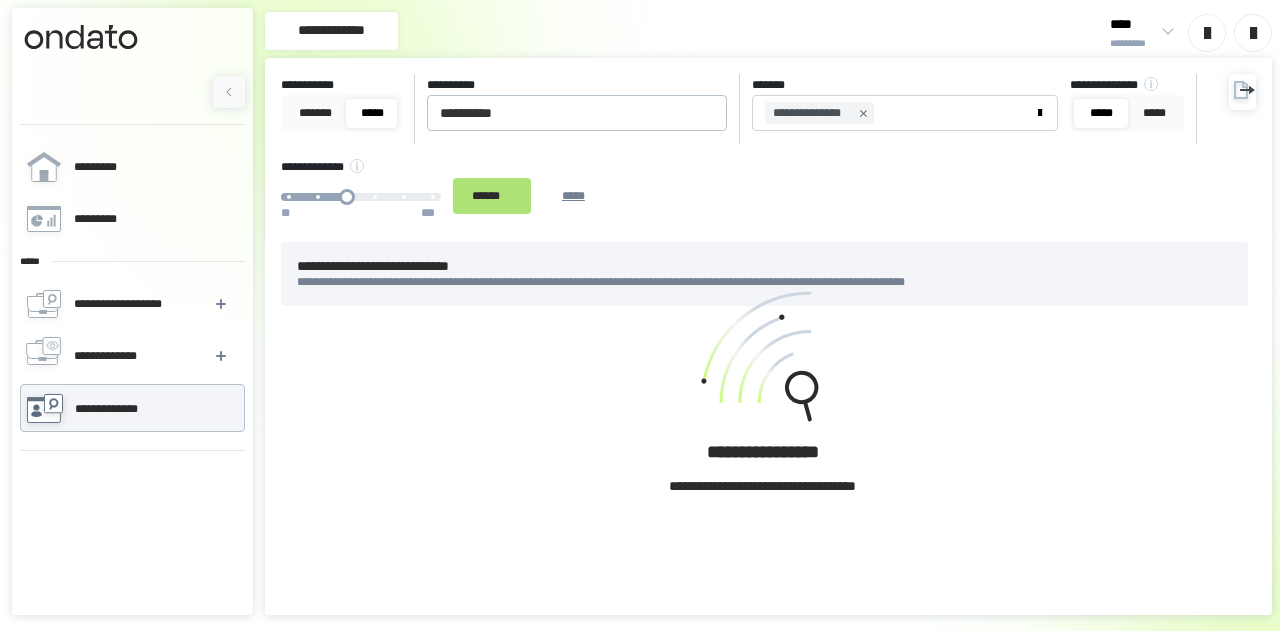 click on "******" at bounding box center (492, 195) 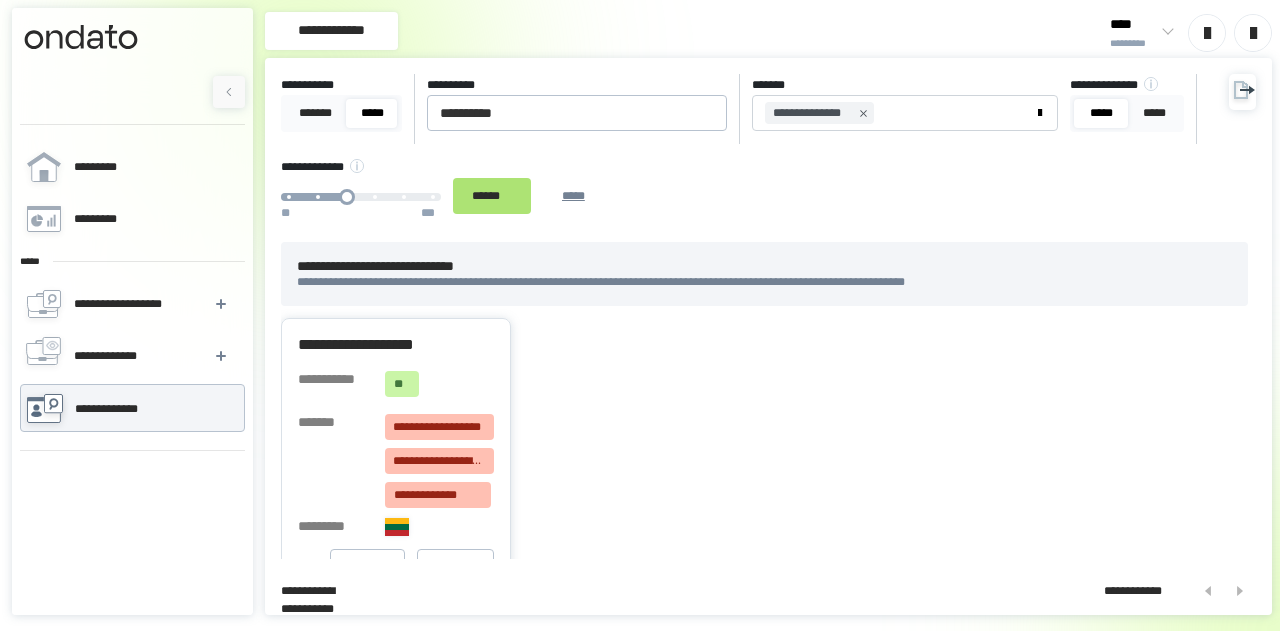 type 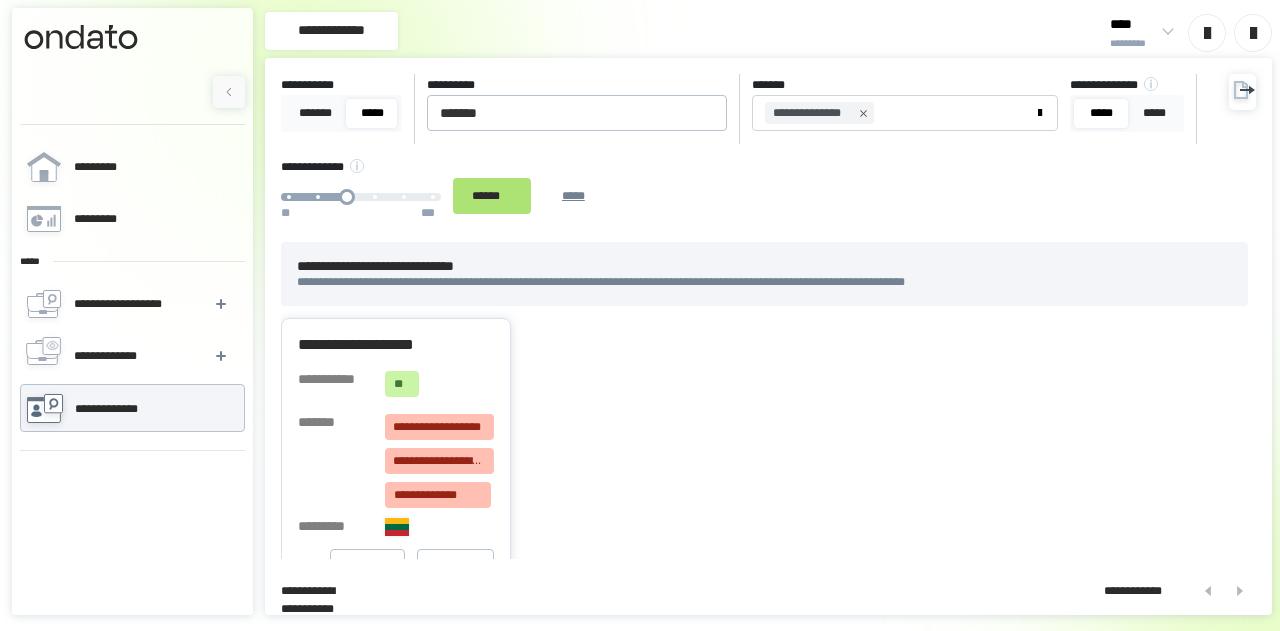 click on "******" at bounding box center (492, 195) 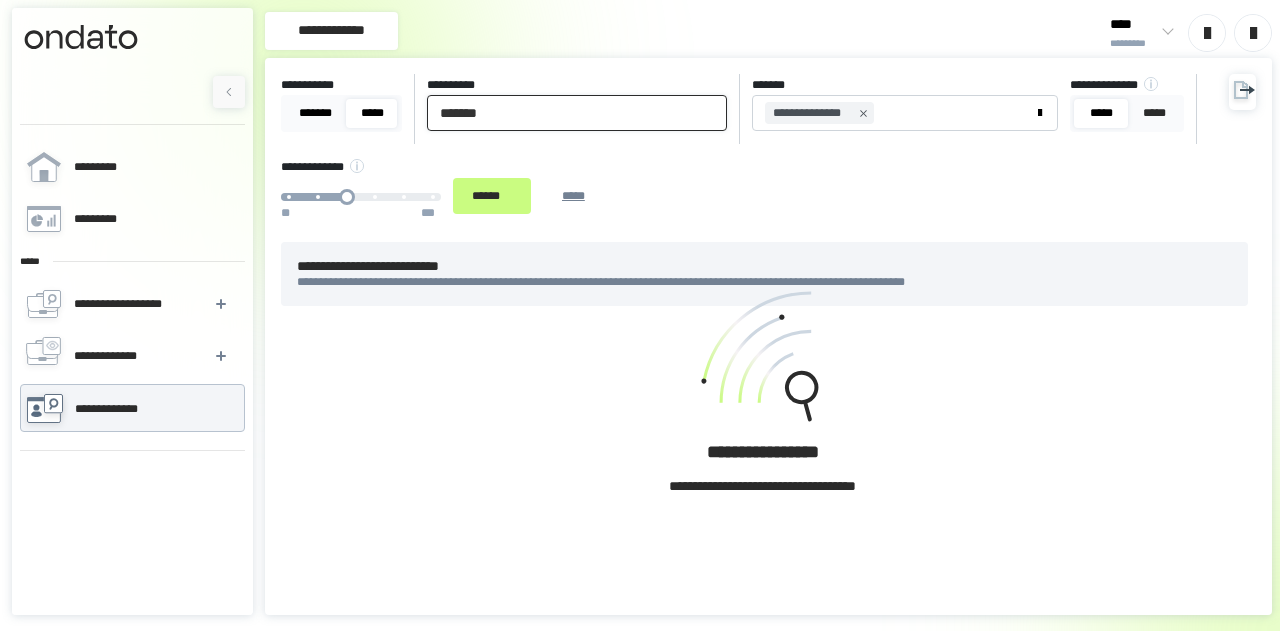 drag, startPoint x: 494, startPoint y: 123, endPoint x: 325, endPoint y: 118, distance: 169.07394 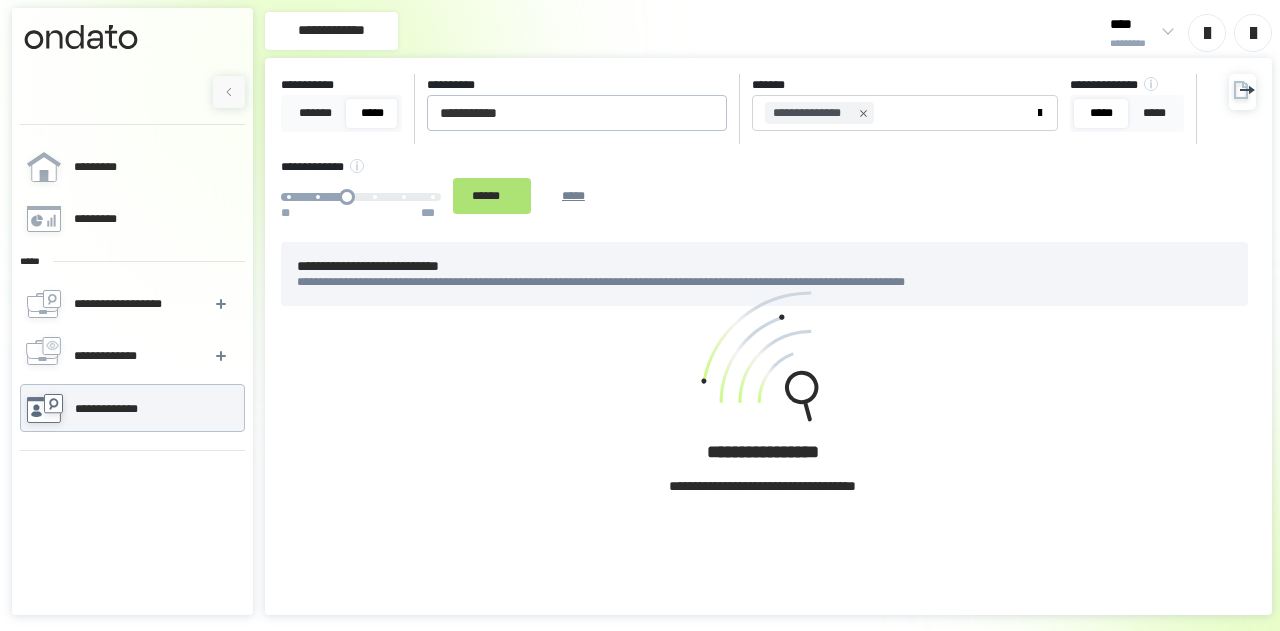 click on "******" at bounding box center [492, 195] 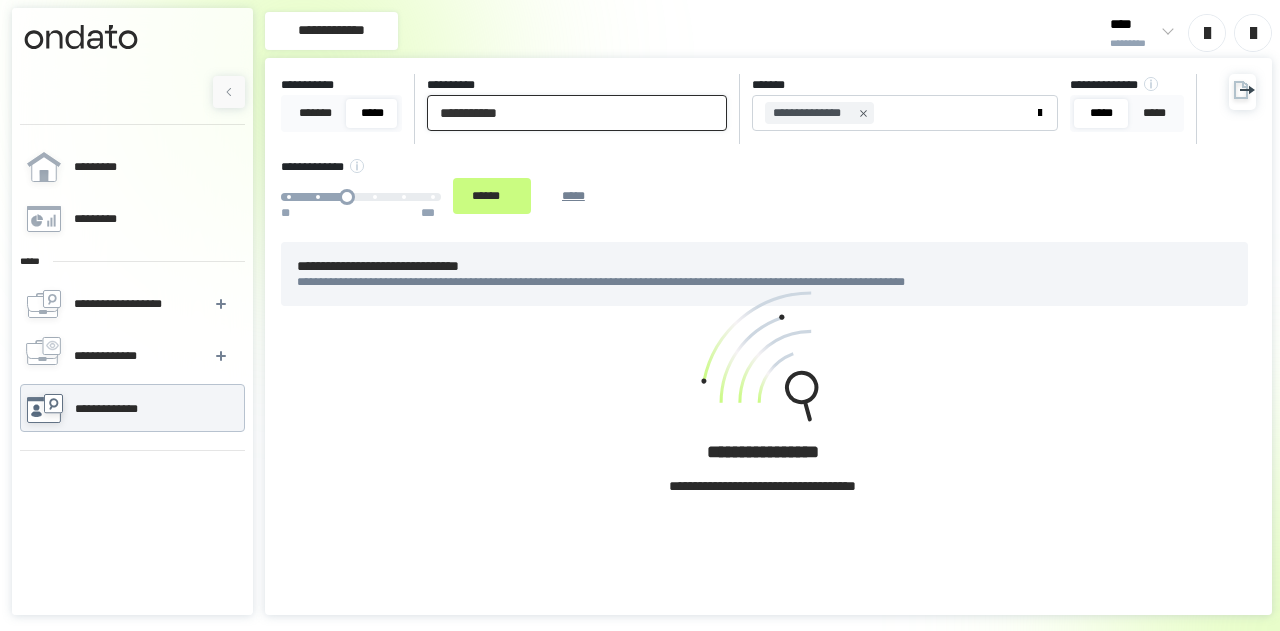 drag, startPoint x: 531, startPoint y: 106, endPoint x: 385, endPoint y: 105, distance: 146.00342 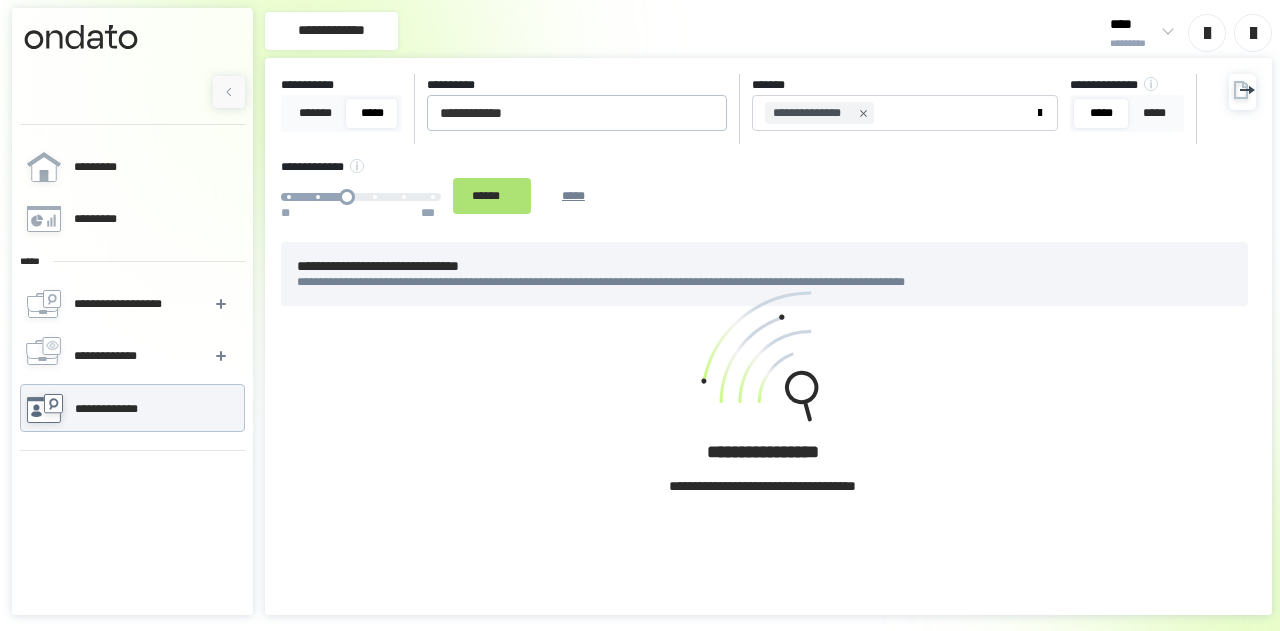 click on "******" at bounding box center (492, 196) 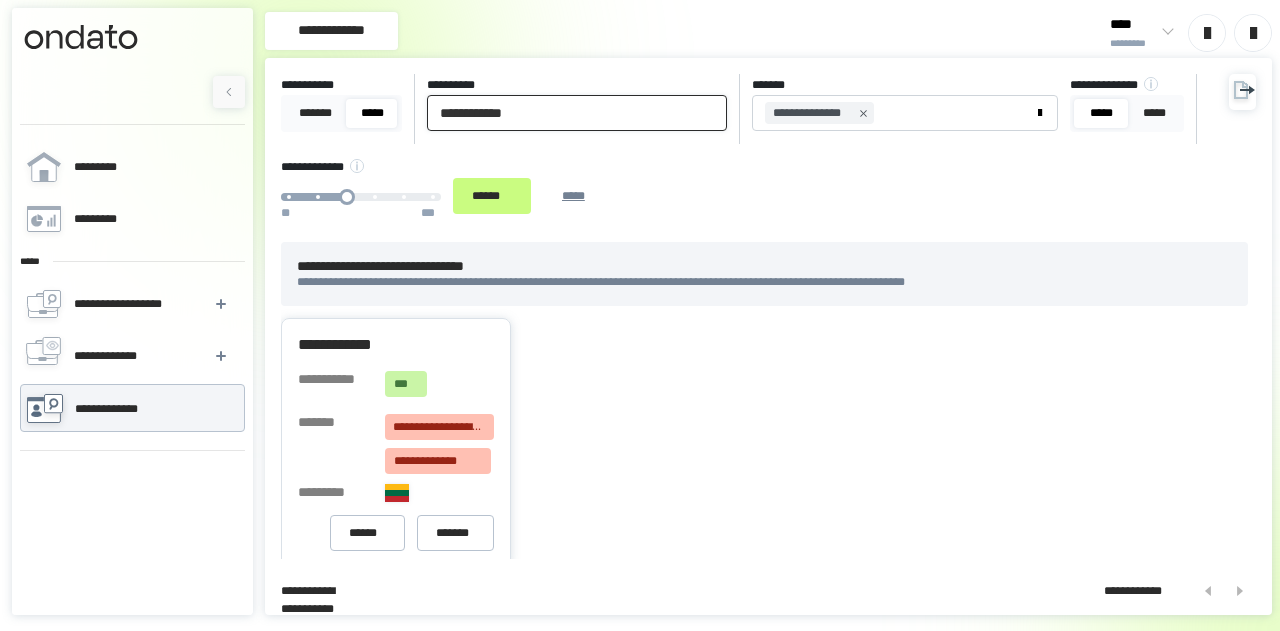 drag, startPoint x: 549, startPoint y: 111, endPoint x: 386, endPoint y: 111, distance: 163 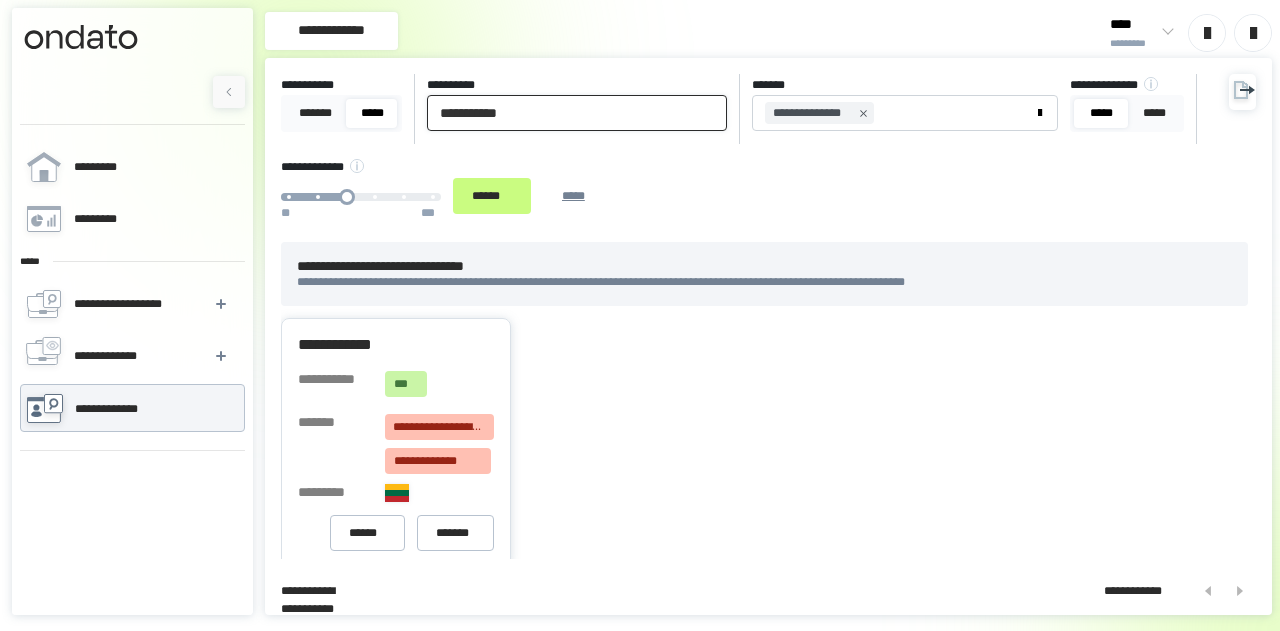 drag, startPoint x: 556, startPoint y: 109, endPoint x: 275, endPoint y: 89, distance: 281.71085 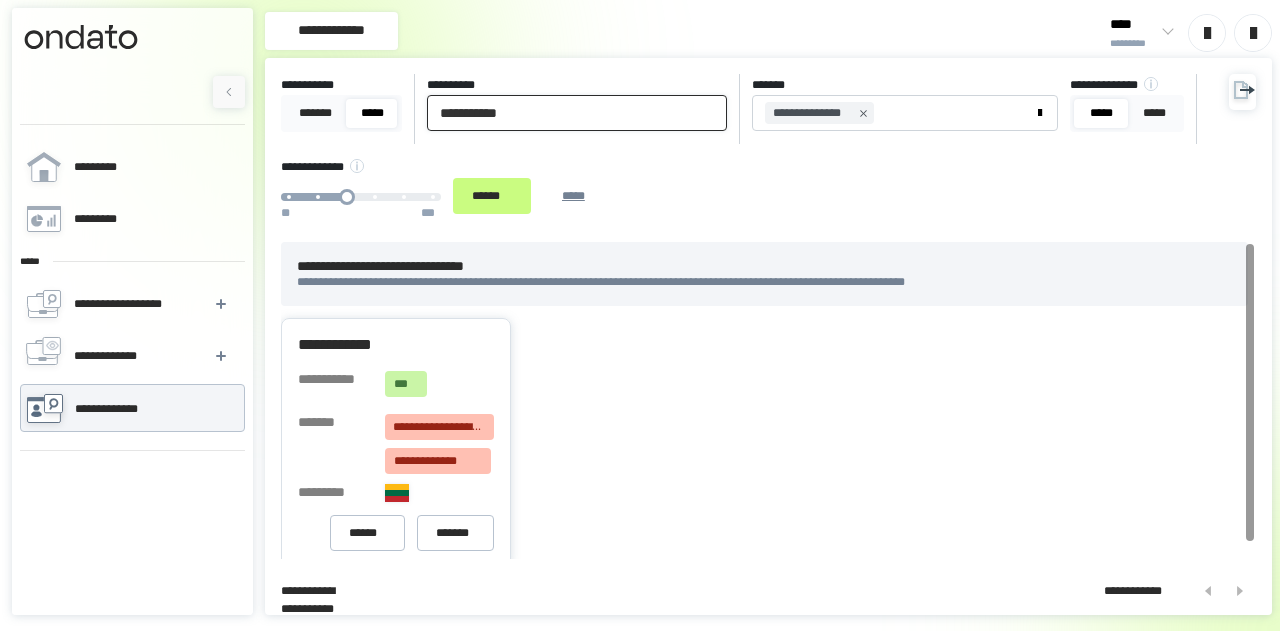 click on "**********" at bounding box center [577, 113] 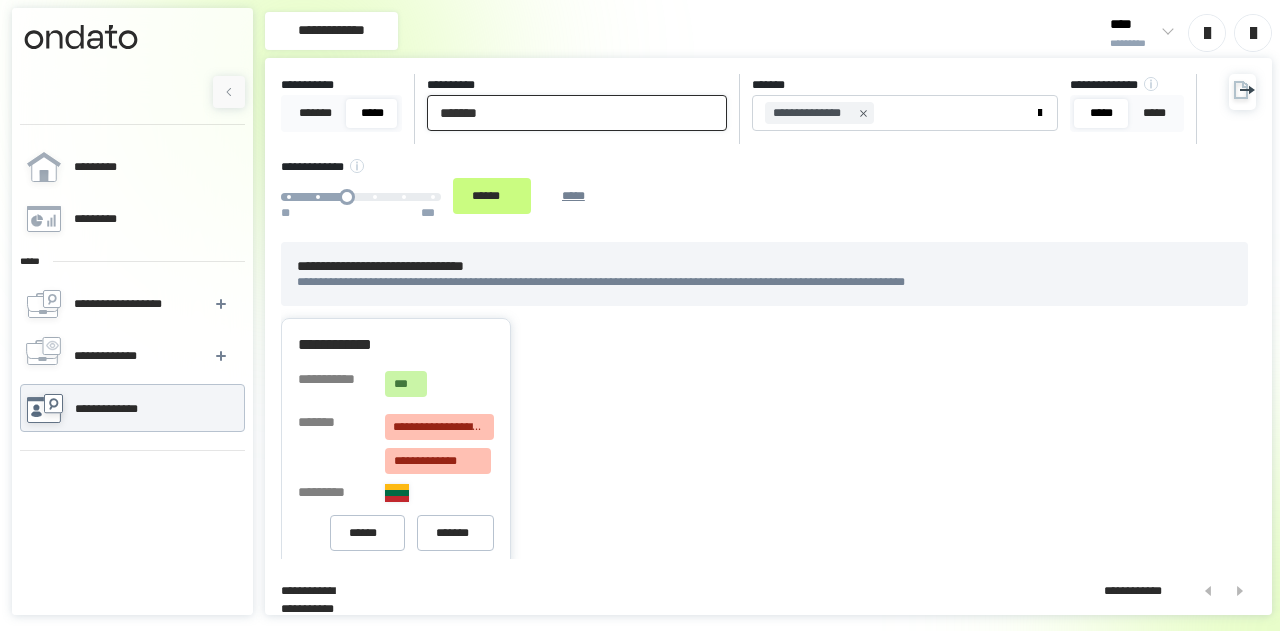 click on "******" at bounding box center [492, 196] 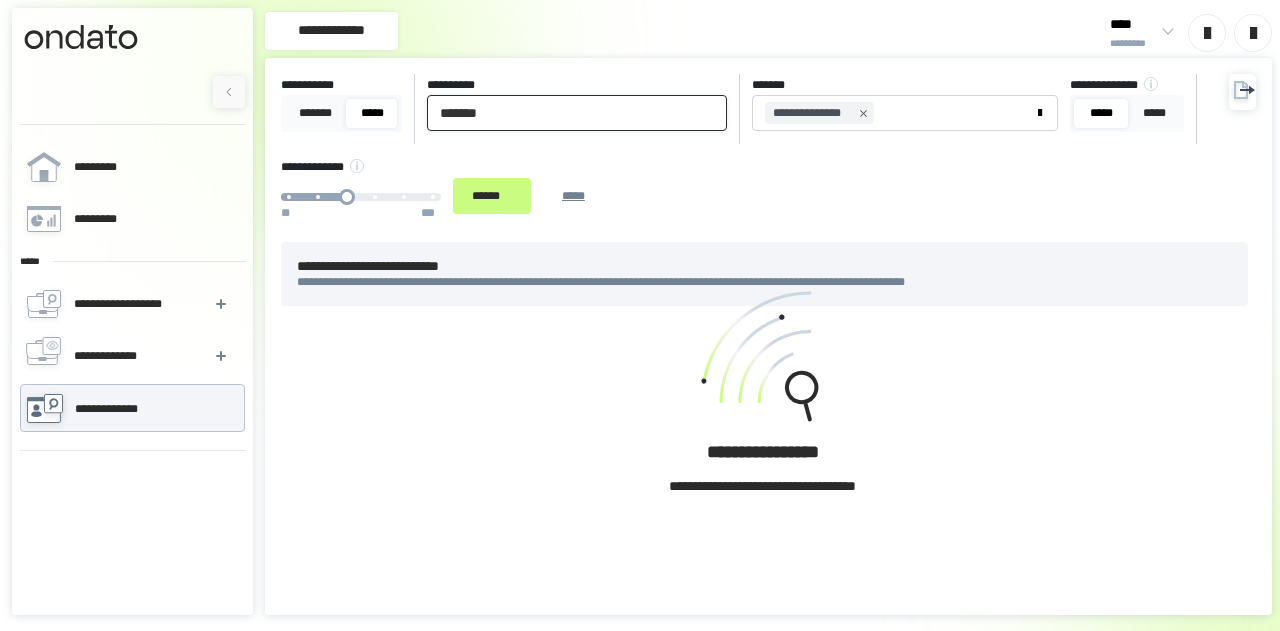 drag, startPoint x: 531, startPoint y: 113, endPoint x: 396, endPoint y: 111, distance: 135.01482 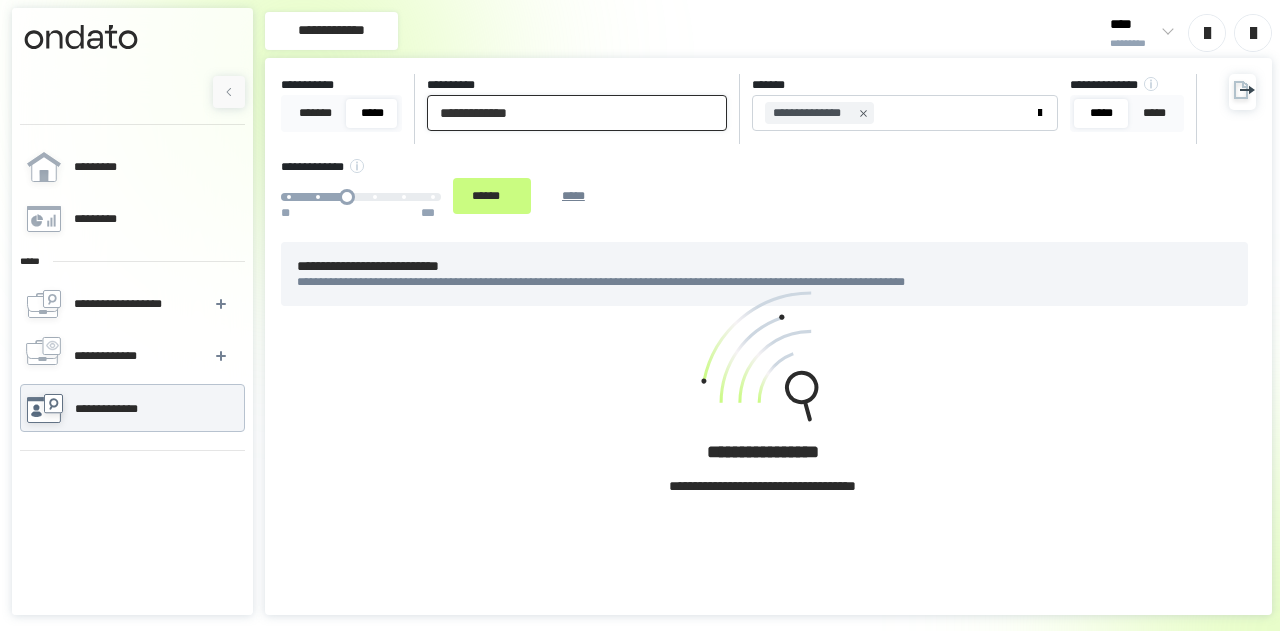 drag, startPoint x: 540, startPoint y: 122, endPoint x: 402, endPoint y: 121, distance: 138.00362 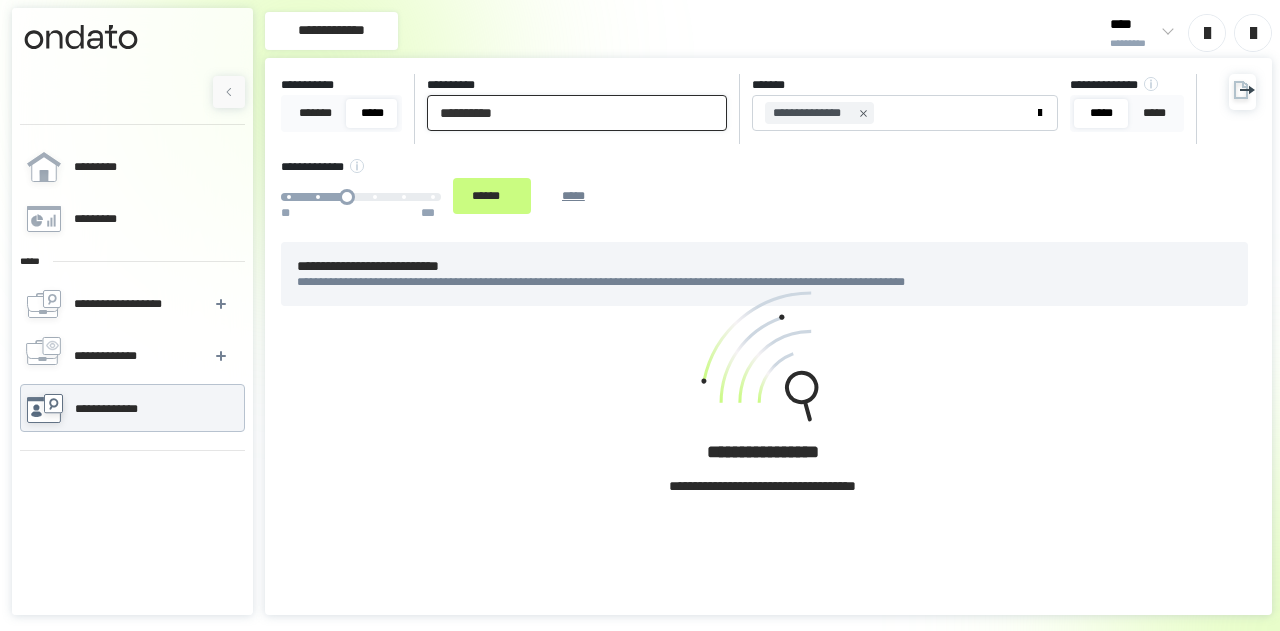 type on "**********" 